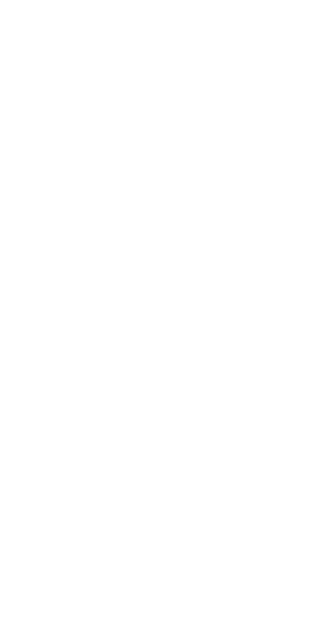 scroll, scrollTop: 0, scrollLeft: 0, axis: both 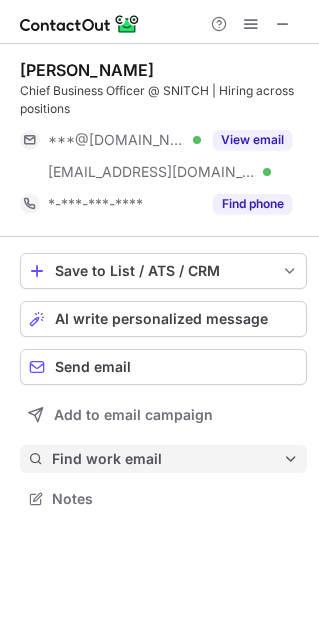 click on "Find work email" at bounding box center (167, 459) 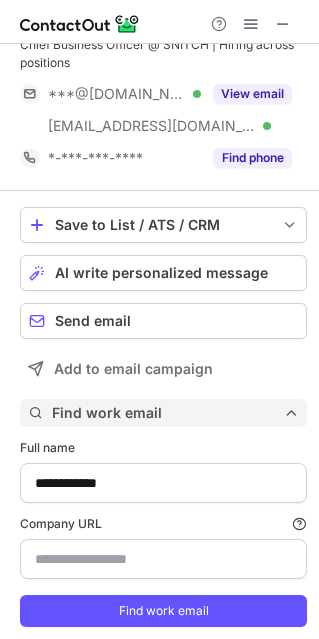 scroll, scrollTop: 101, scrollLeft: 0, axis: vertical 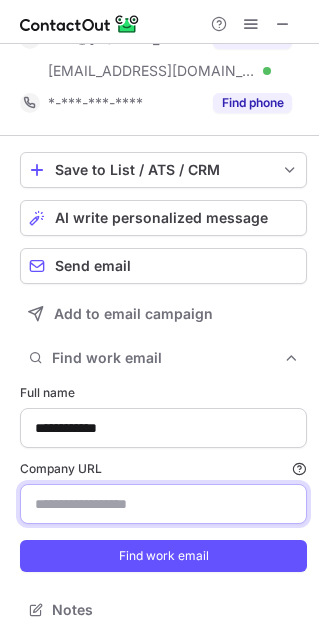 click on "Company URL Finding work email will consume 1 credit if a match is found." at bounding box center (163, 504) 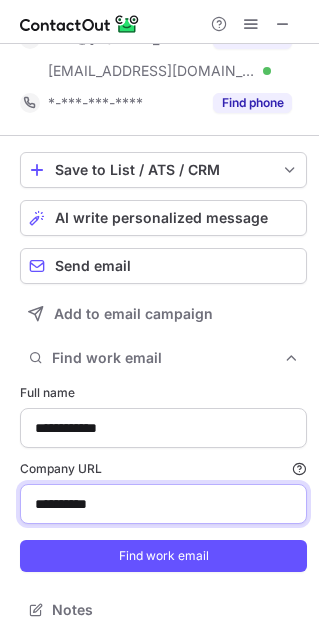type on "**********" 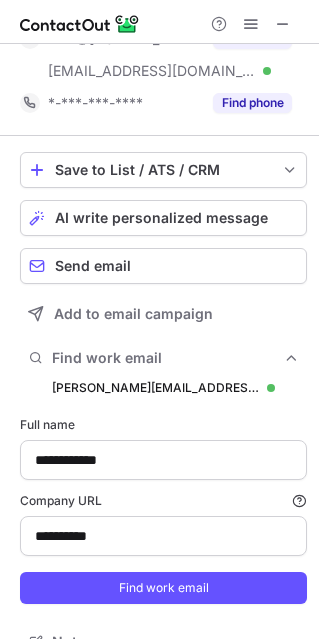 scroll, scrollTop: 10, scrollLeft: 10, axis: both 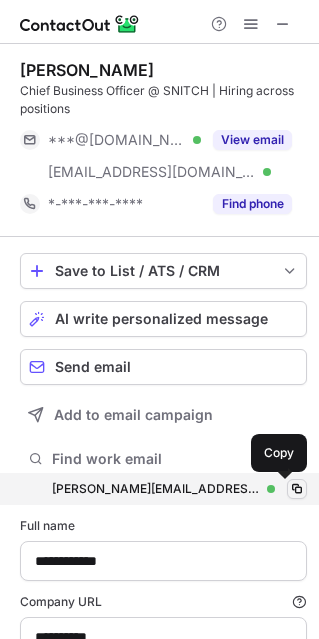 click at bounding box center [297, 489] 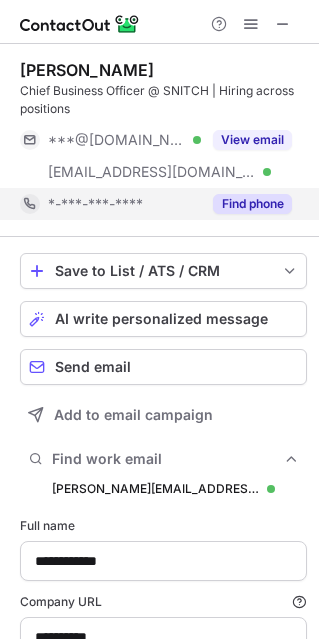 click on "Find phone" at bounding box center [252, 204] 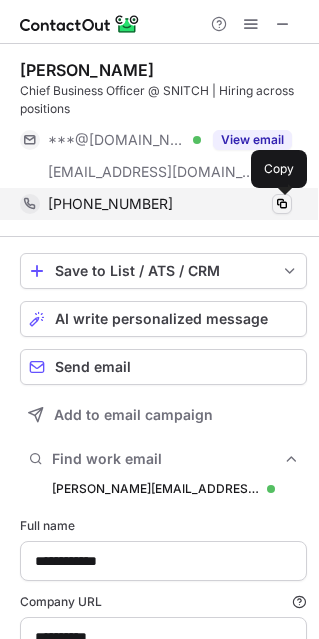 click at bounding box center [282, 204] 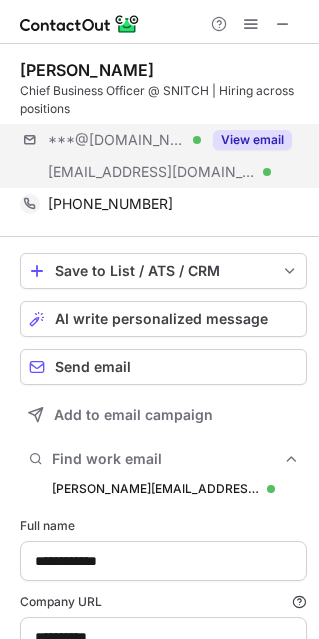 scroll, scrollTop: 696, scrollLeft: 305, axis: both 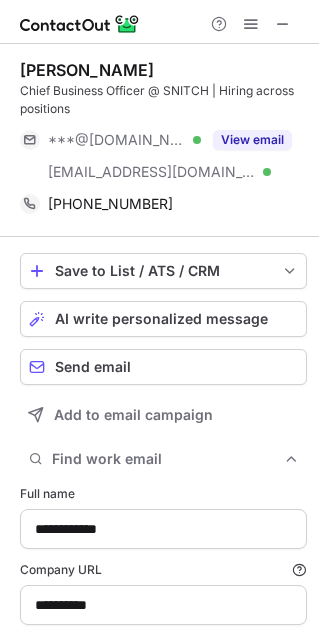 type 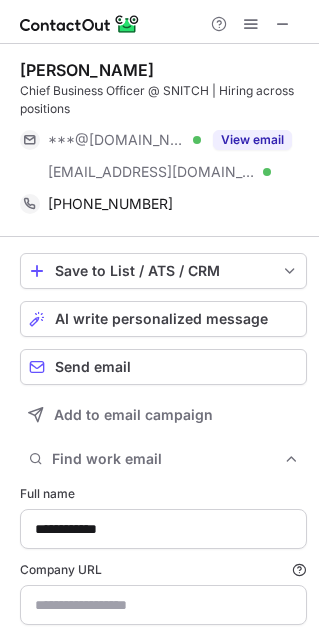 scroll, scrollTop: 696, scrollLeft: 305, axis: both 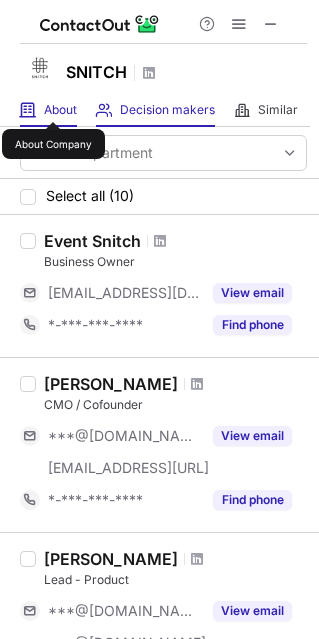 click on "About" at bounding box center (60, 110) 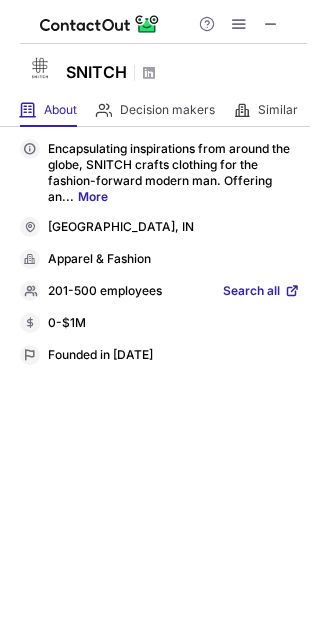 click on "More" at bounding box center (93, 196) 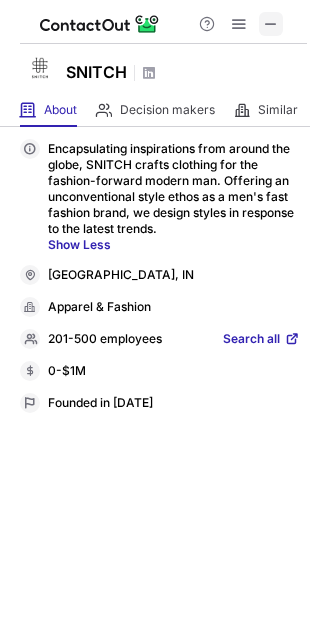 click at bounding box center [271, 24] 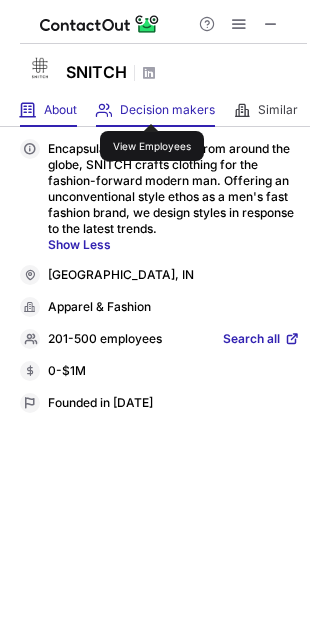 click on "Decision makers" at bounding box center (167, 110) 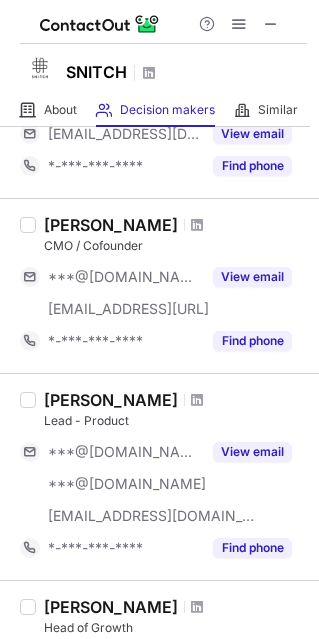 scroll, scrollTop: 200, scrollLeft: 0, axis: vertical 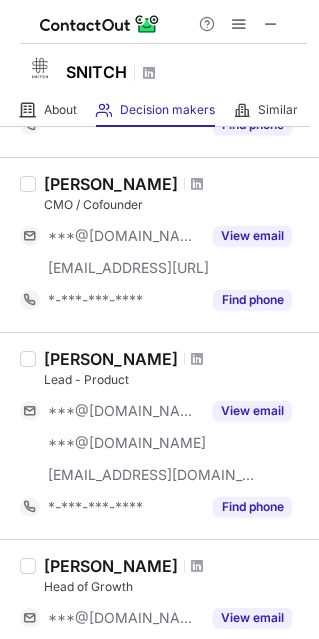 drag, startPoint x: 216, startPoint y: 185, endPoint x: 275, endPoint y: 176, distance: 59.682495 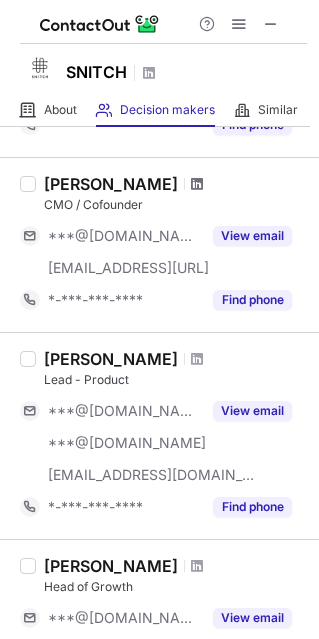 click at bounding box center [197, 184] 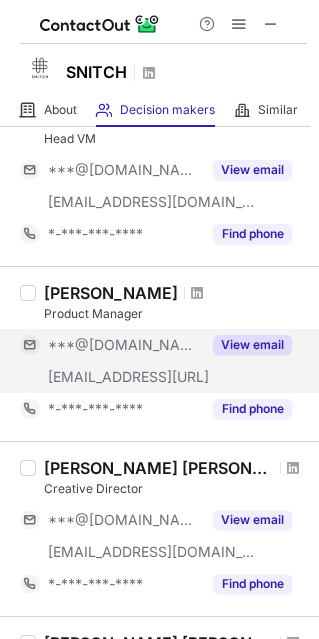 scroll, scrollTop: 1005, scrollLeft: 0, axis: vertical 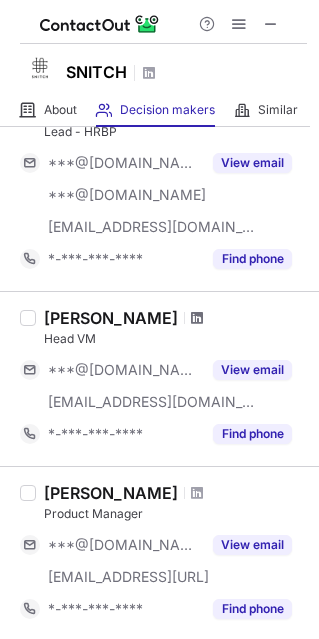 click at bounding box center [197, 318] 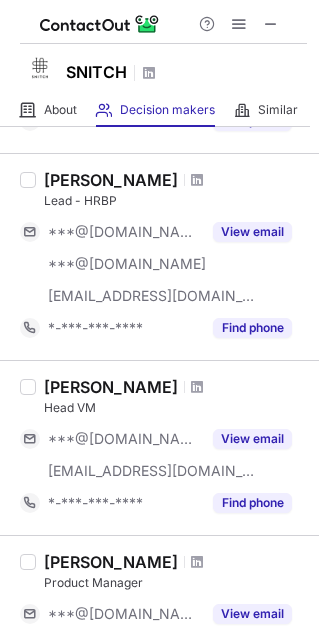scroll, scrollTop: 905, scrollLeft: 0, axis: vertical 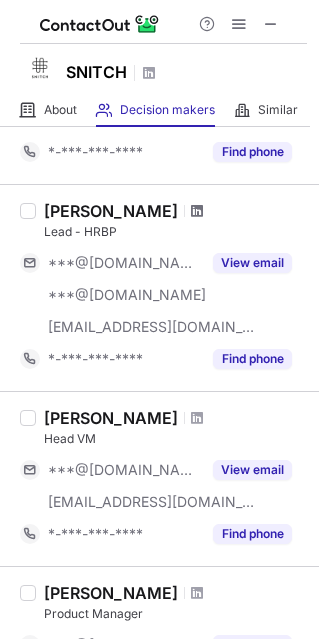 click at bounding box center (197, 211) 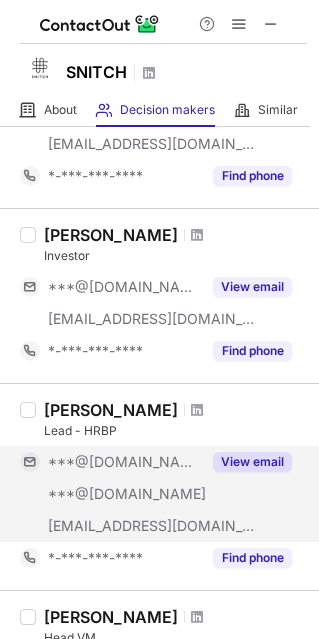 scroll, scrollTop: 705, scrollLeft: 0, axis: vertical 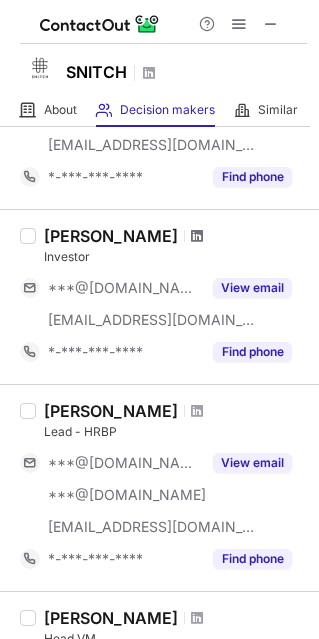 click at bounding box center (197, 236) 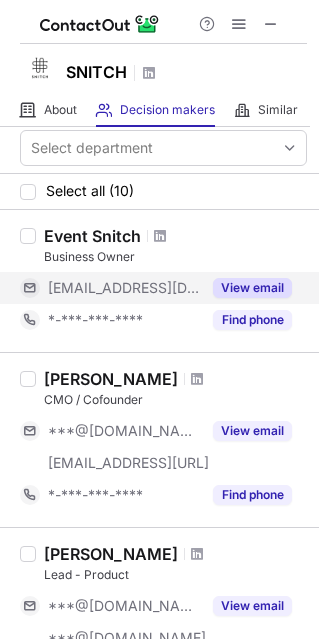 scroll, scrollTop: 0, scrollLeft: 0, axis: both 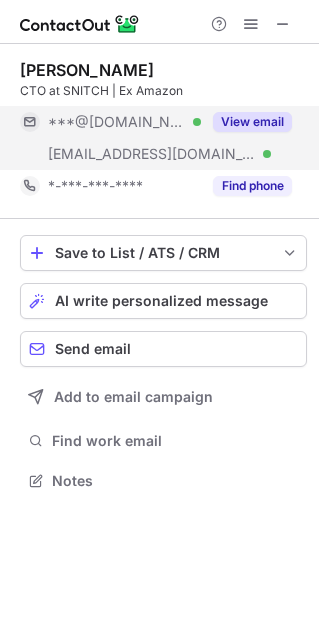click on "View email" at bounding box center (252, 122) 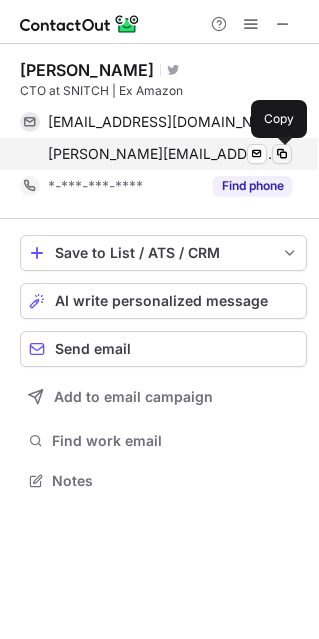 click at bounding box center (282, 154) 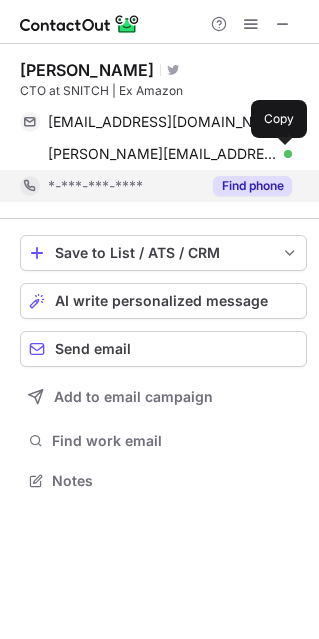 click on "Find phone" at bounding box center (252, 186) 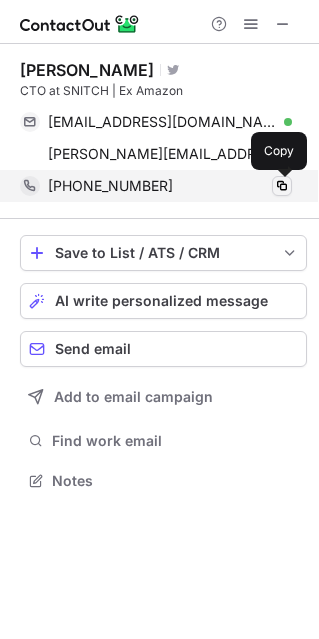 click at bounding box center (282, 186) 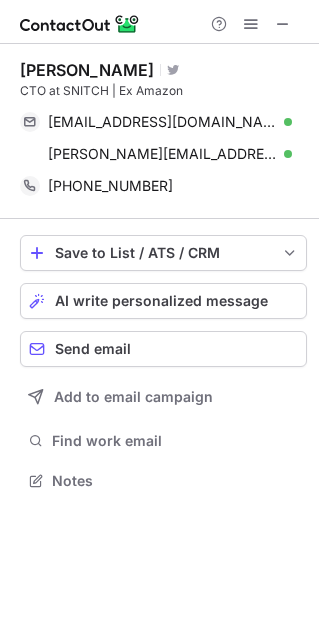 scroll, scrollTop: 466, scrollLeft: 319, axis: both 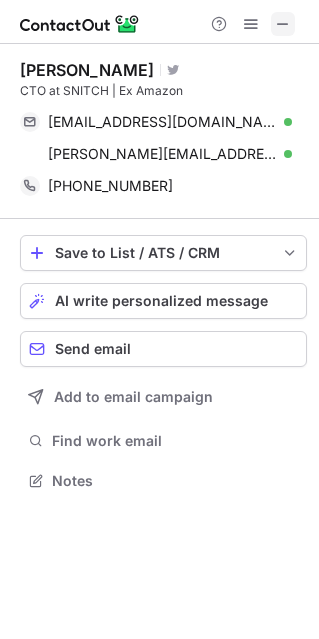 click at bounding box center (283, 24) 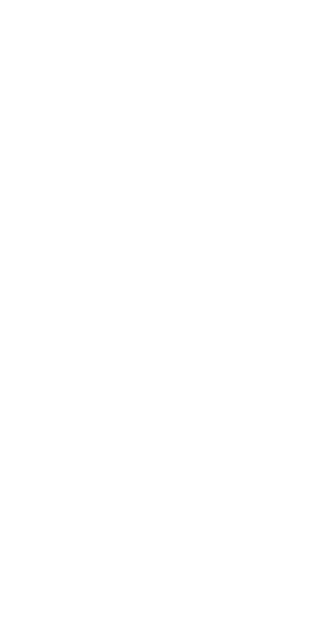scroll, scrollTop: 0, scrollLeft: 0, axis: both 